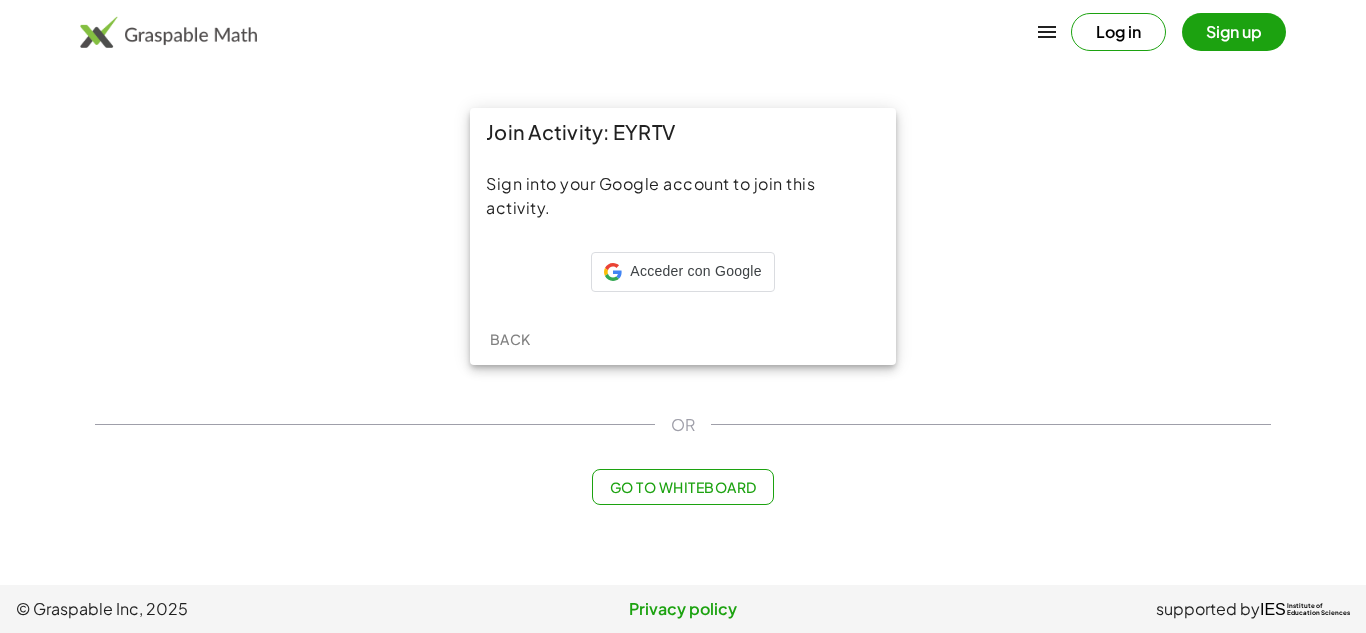 scroll, scrollTop: 0, scrollLeft: 0, axis: both 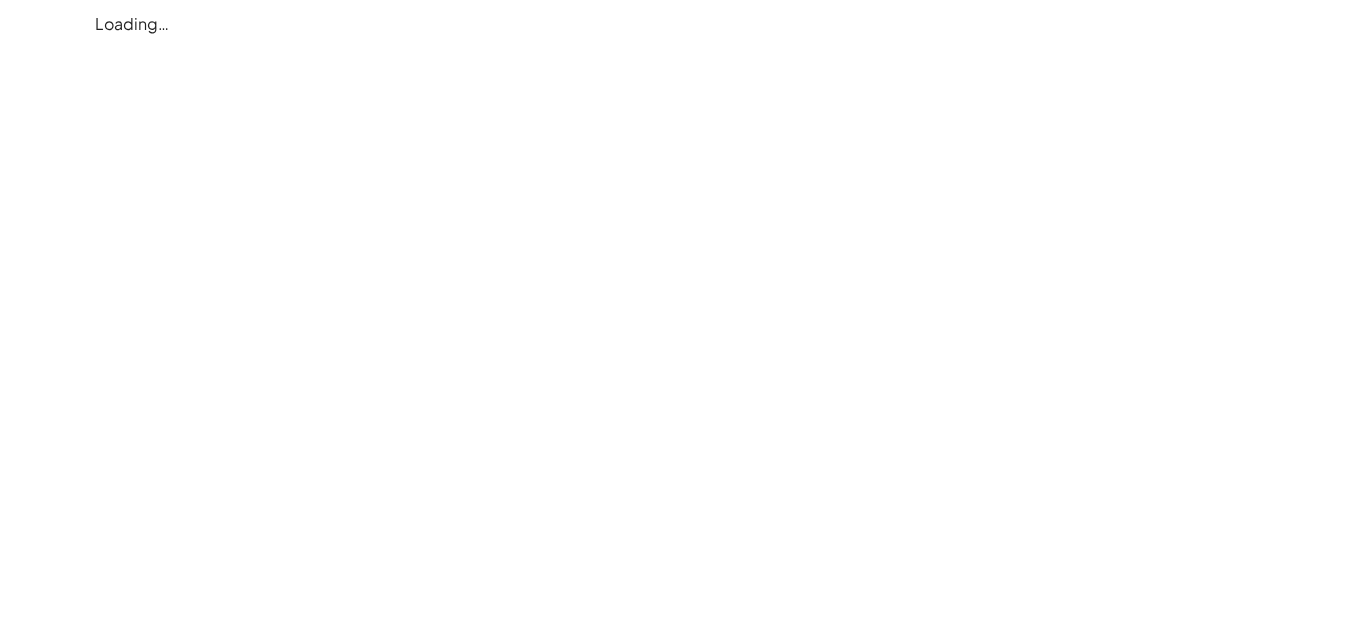 click on "Loading…" 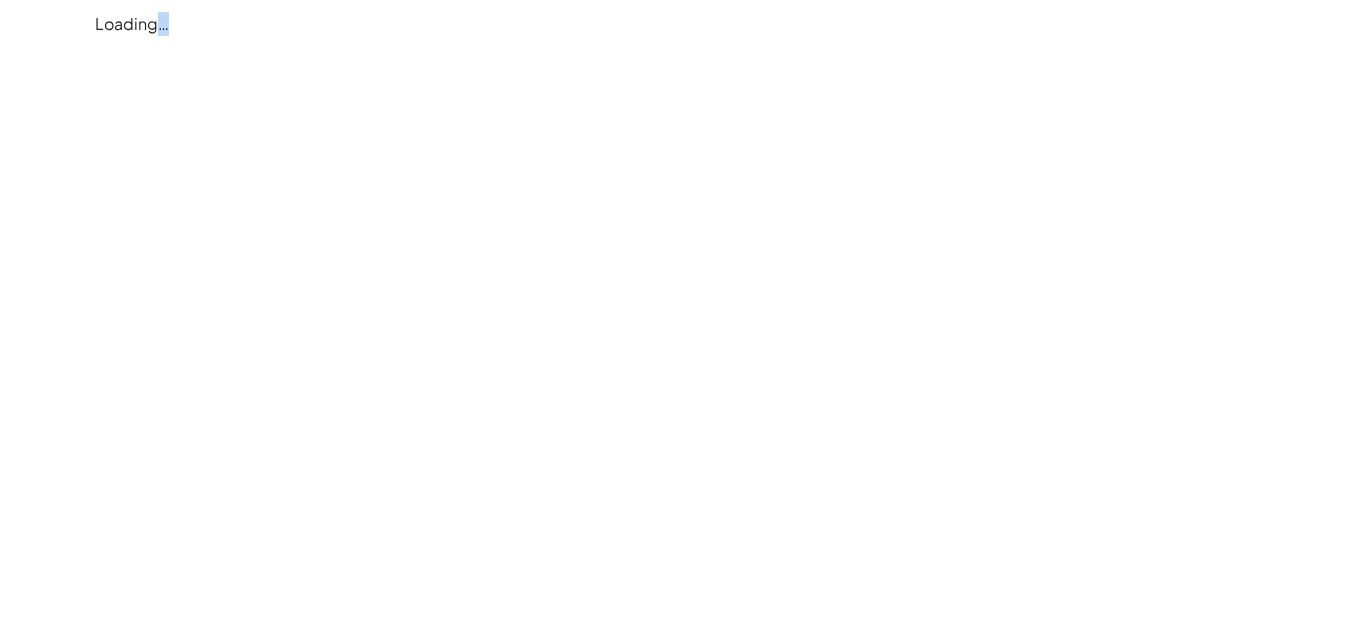 click on "Loading…" 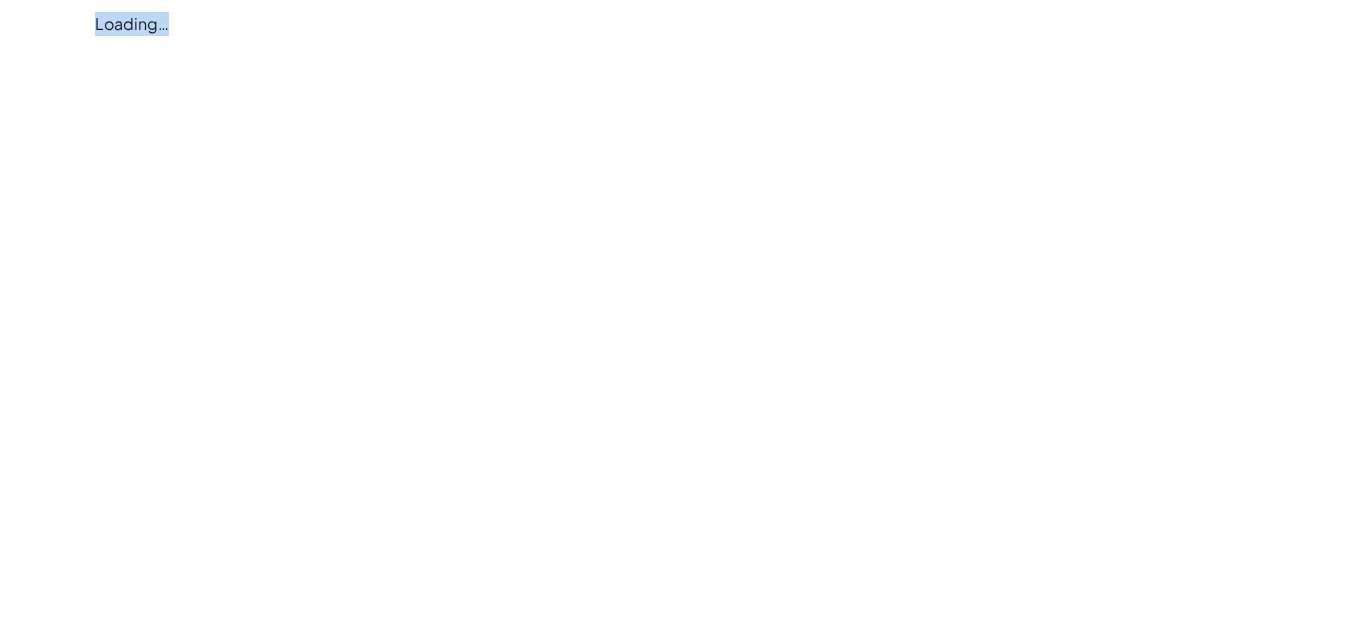 click on "Loading…" 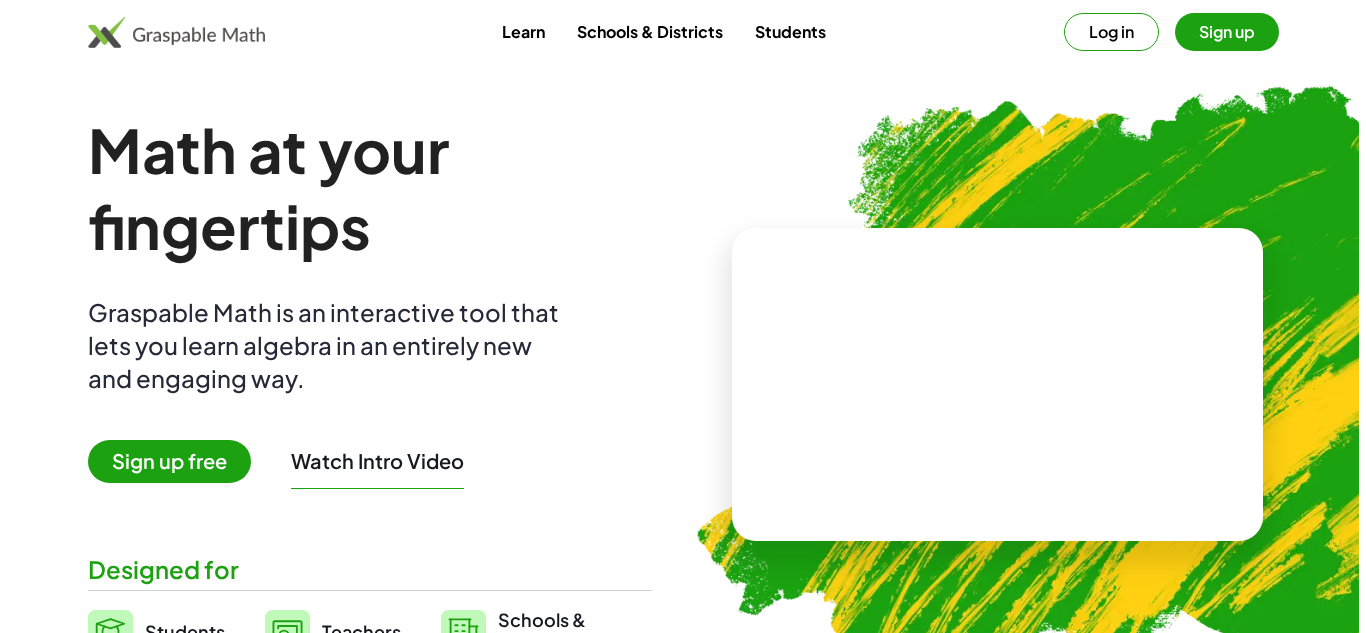 scroll, scrollTop: 0, scrollLeft: 0, axis: both 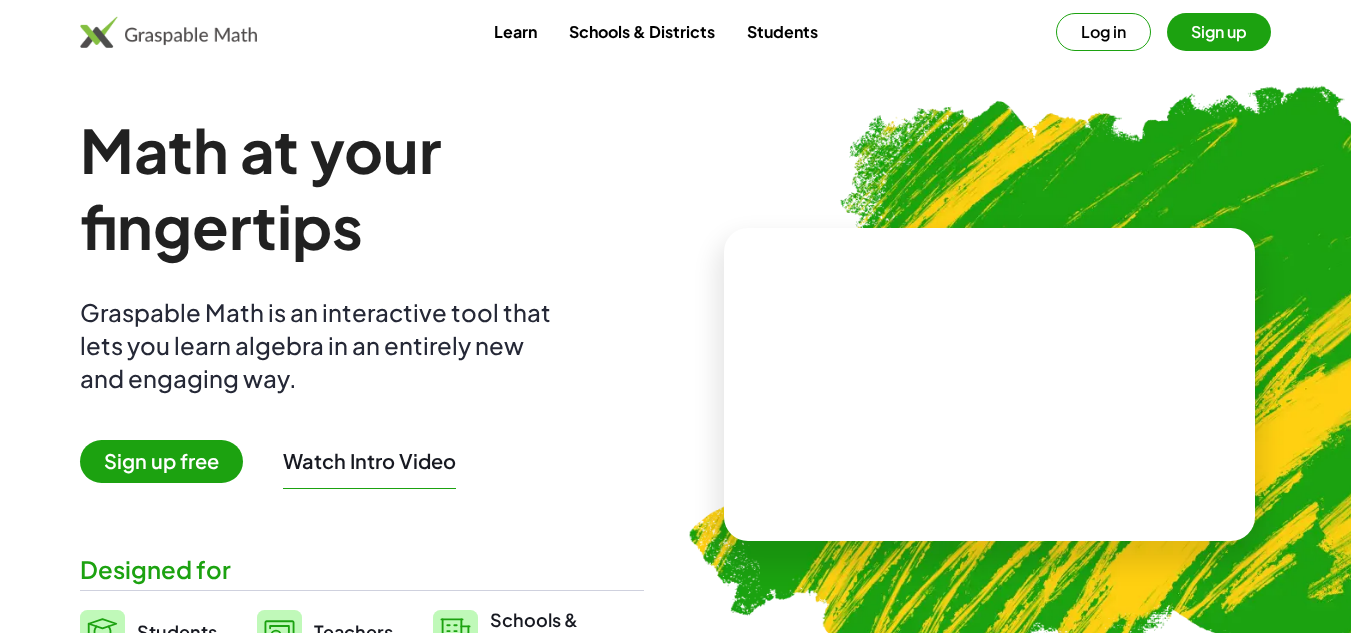 click on "Sign up" at bounding box center (1219, 32) 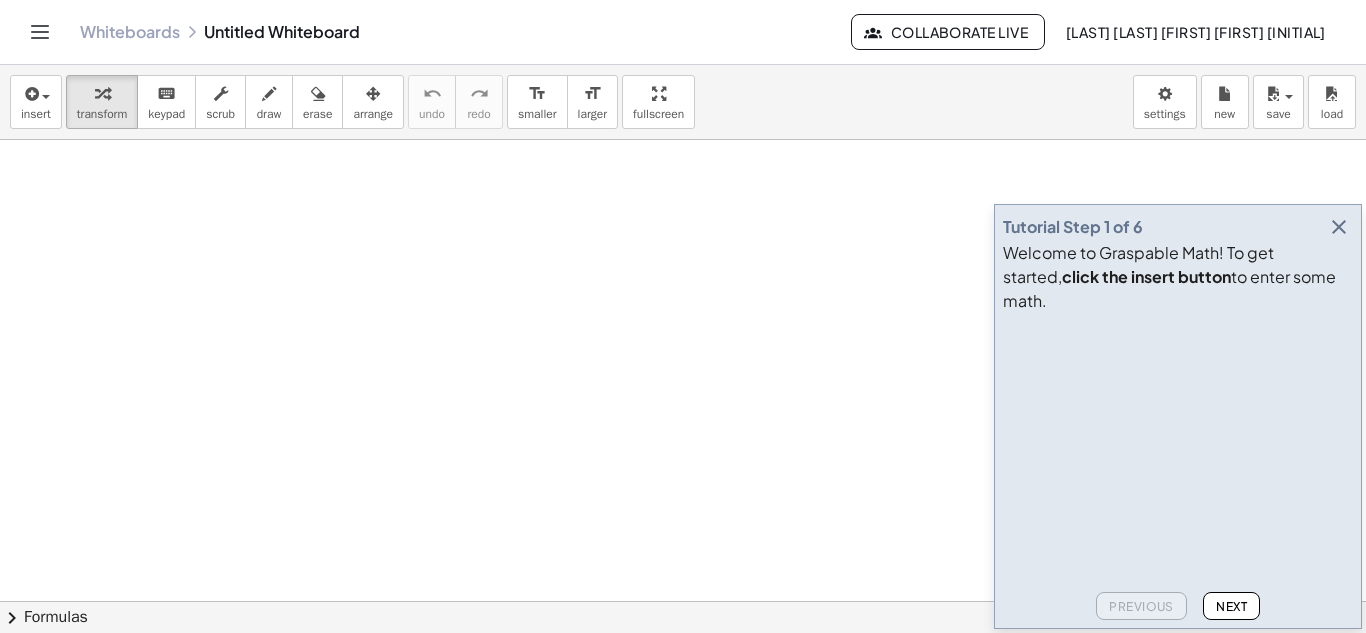click at bounding box center [1339, 227] 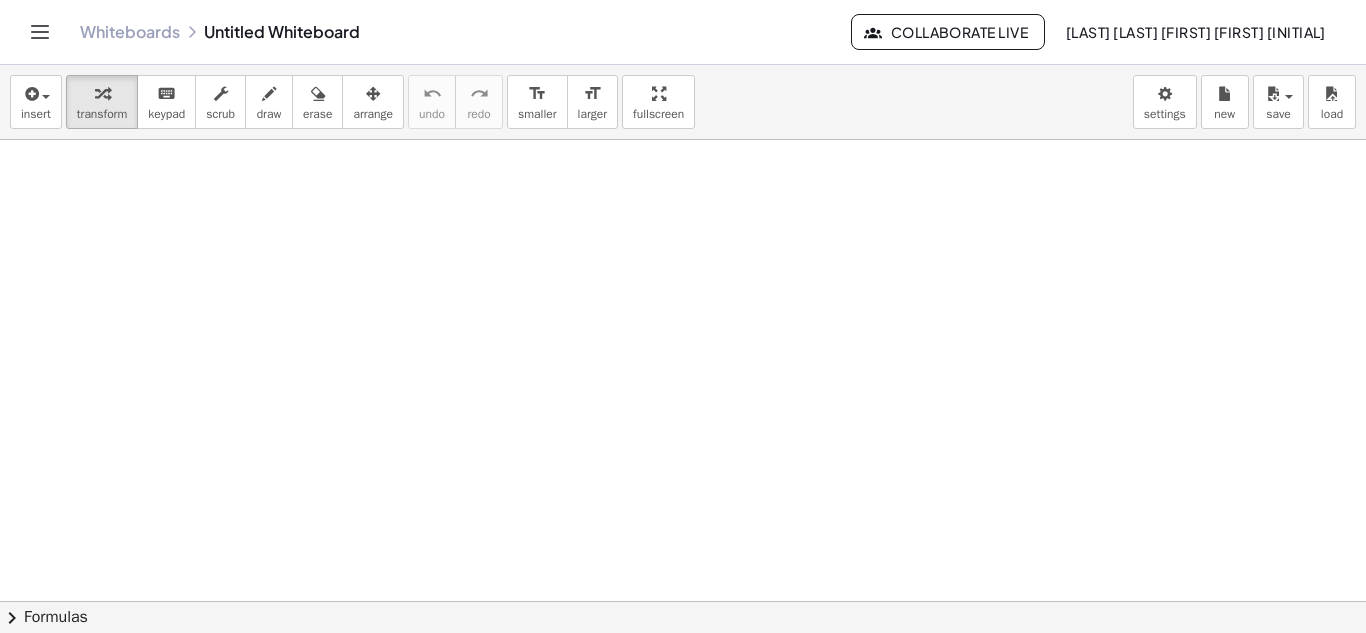 click at bounding box center [40, 32] 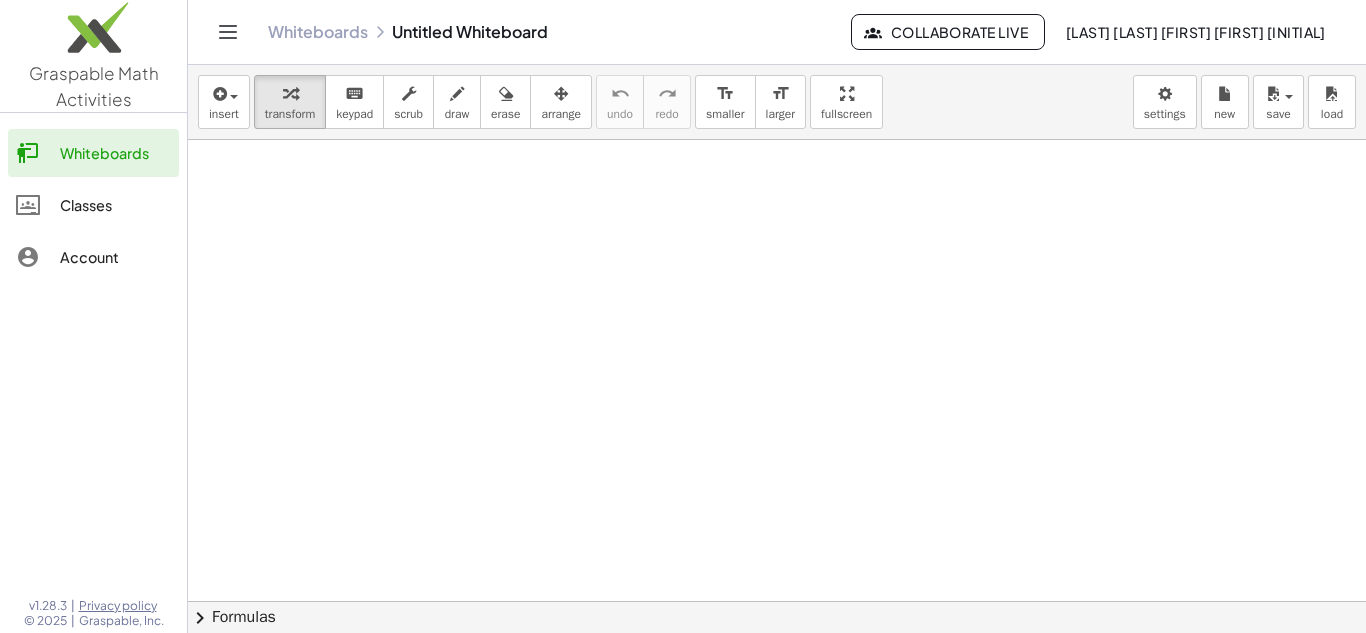 click on "Classes" 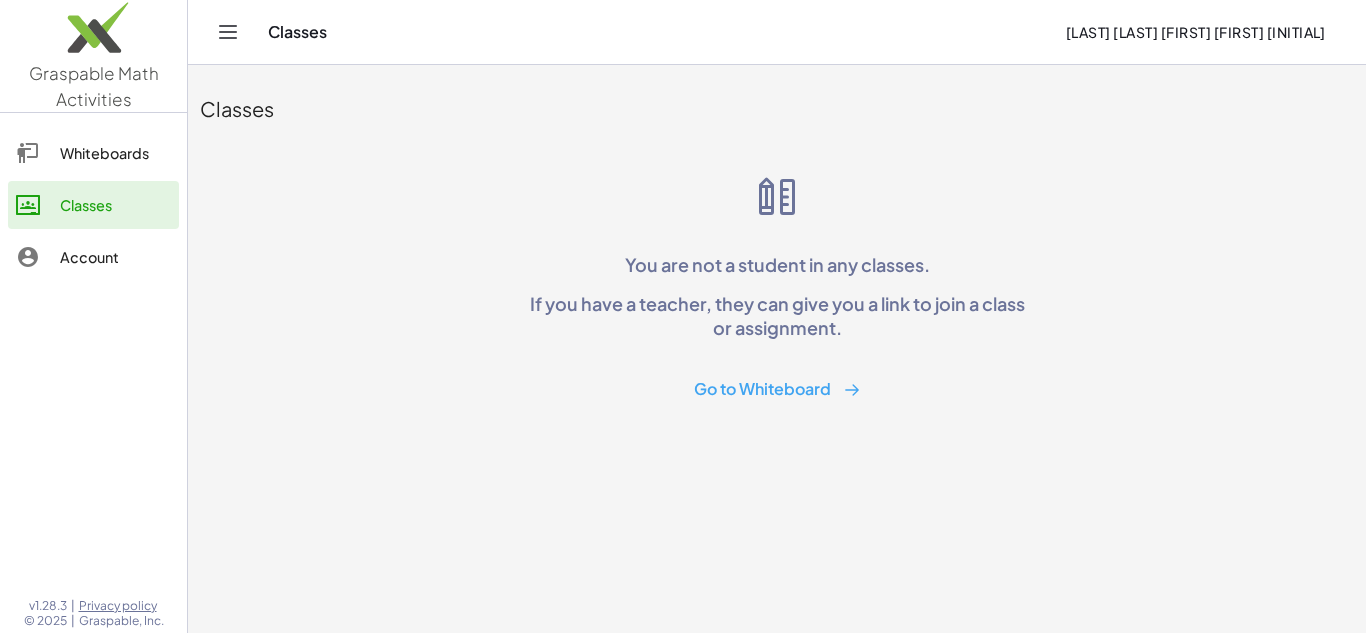 click on "Go to Whiteboard" at bounding box center (777, 389) 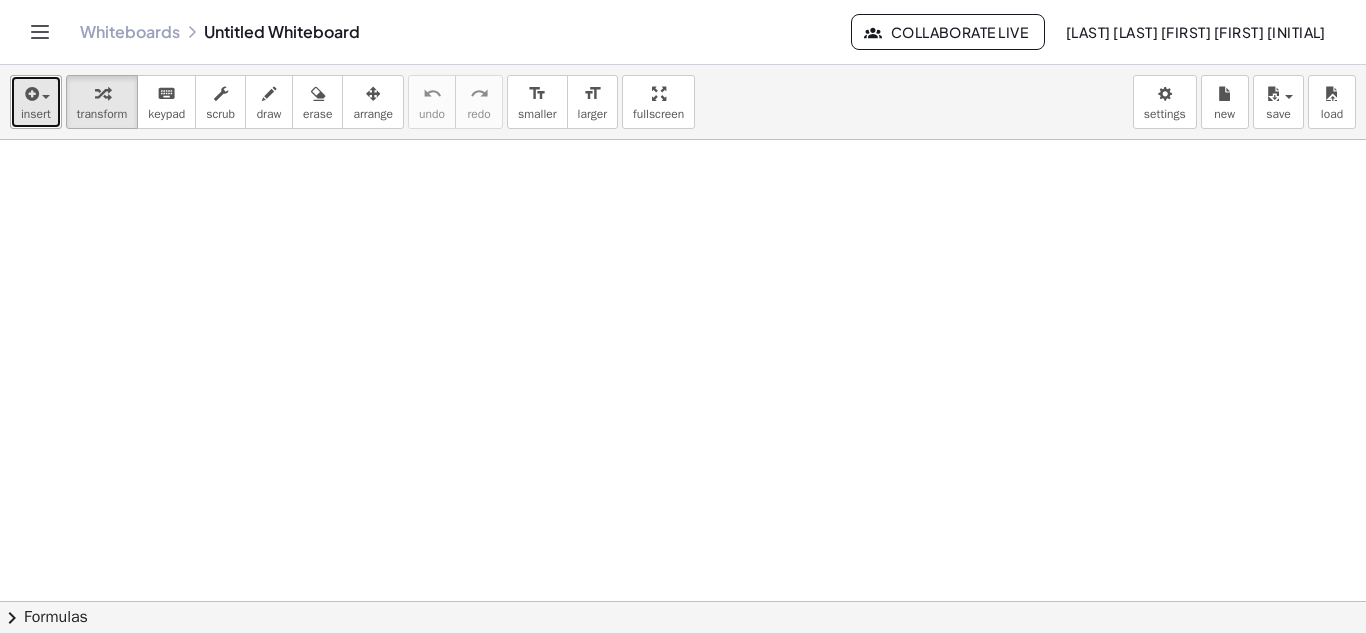click at bounding box center (30, 94) 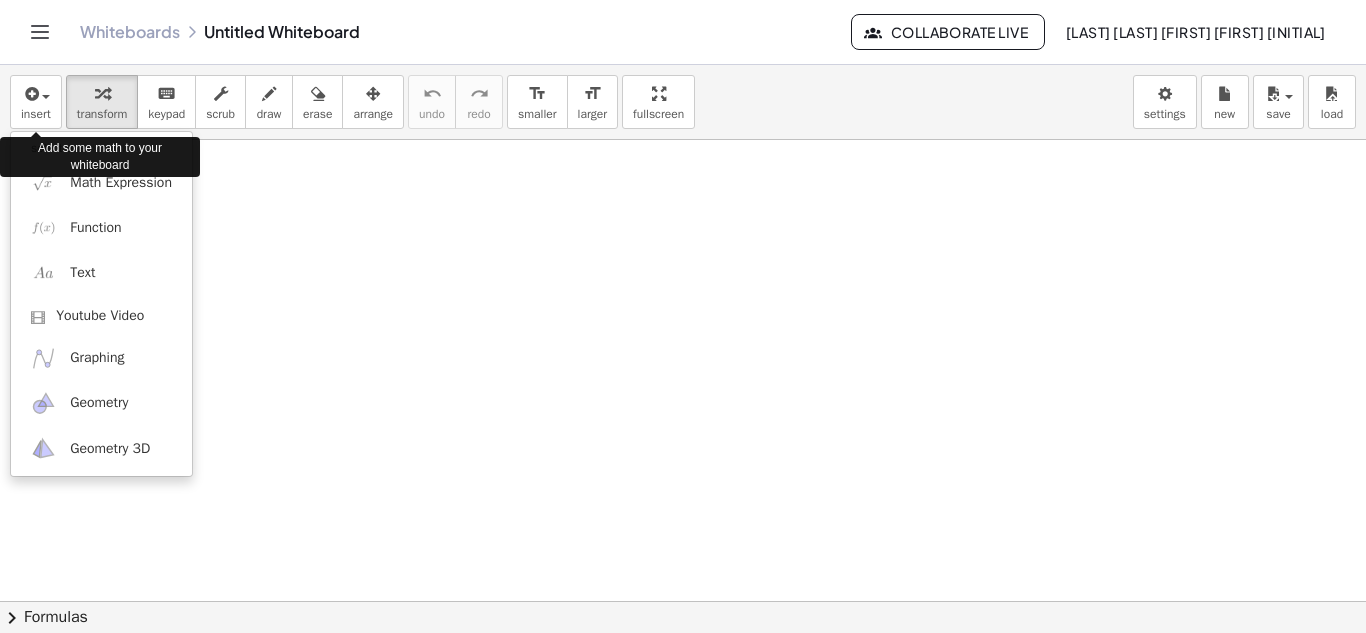click on "chevron_right" at bounding box center (12, 618) 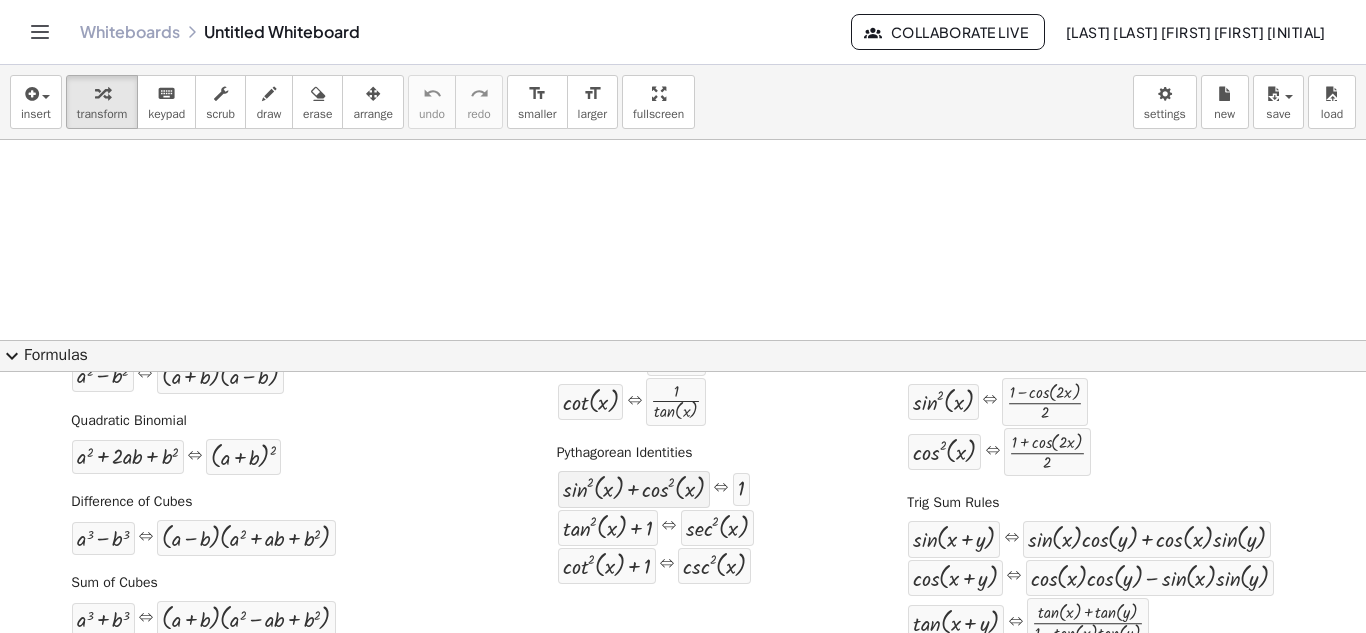 scroll, scrollTop: 438, scrollLeft: 0, axis: vertical 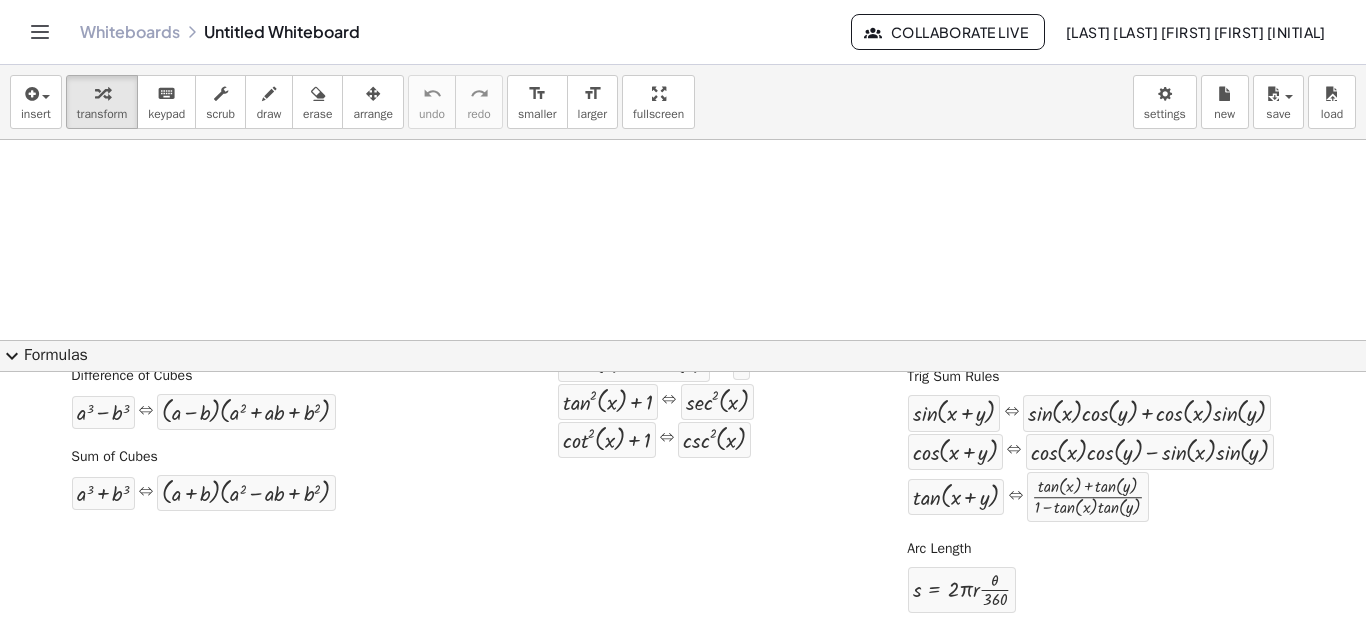 click on "expand_more" at bounding box center (12, 356) 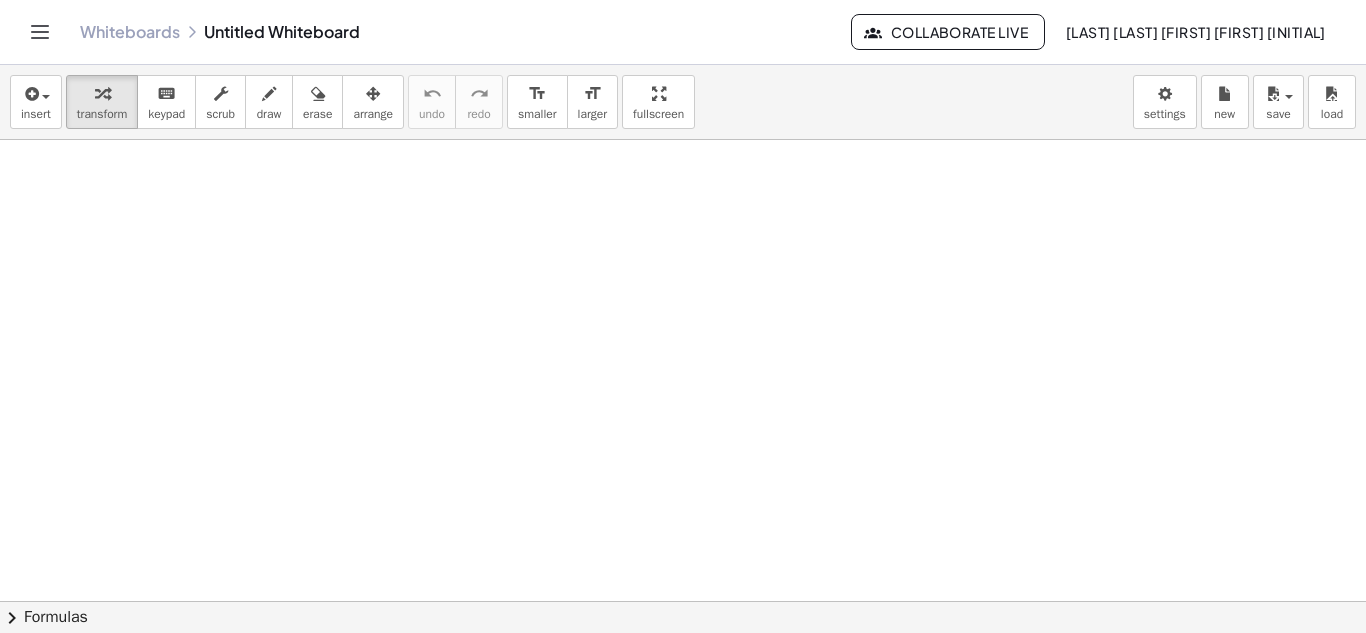 click 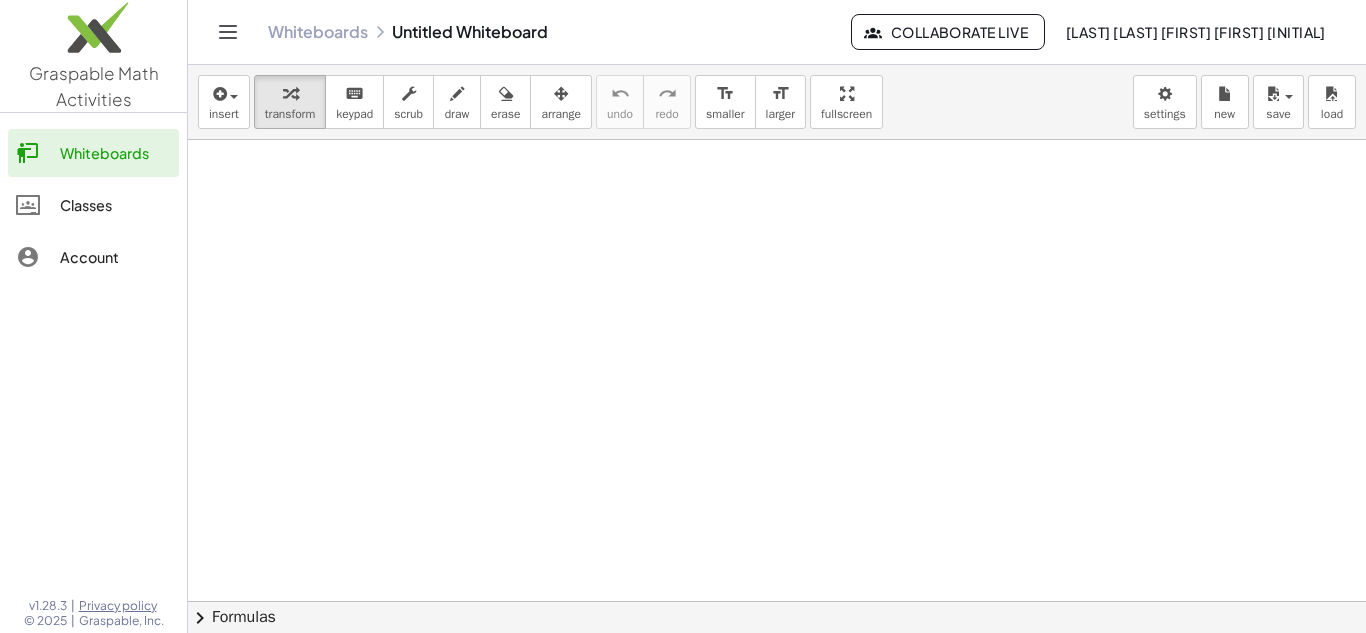 click on "Account" 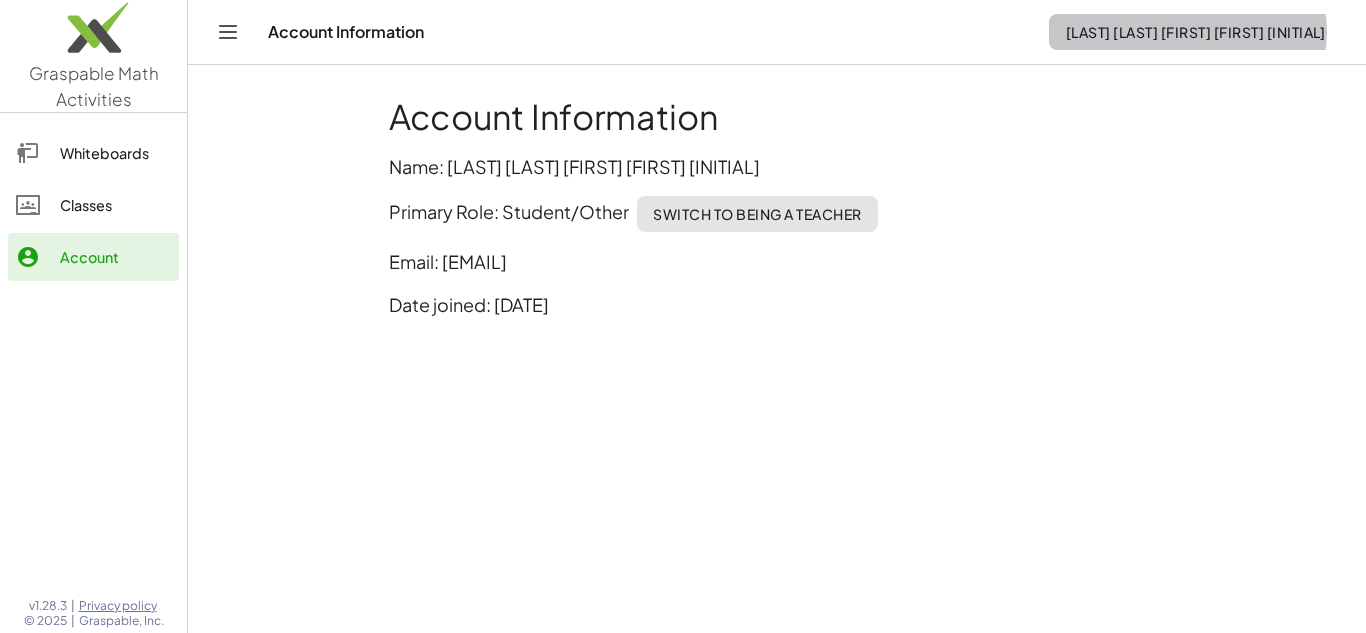 click on "PEREZ MARES ALAN ALEXIS LCC24" 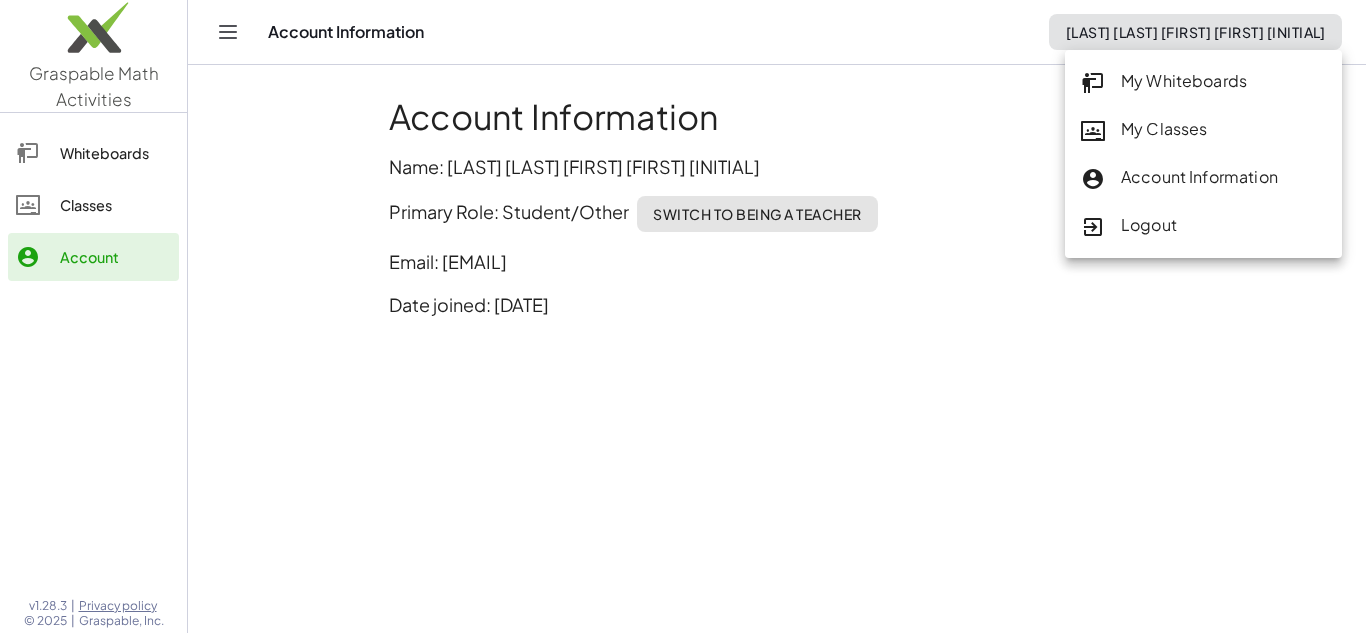 click on "My Classes" 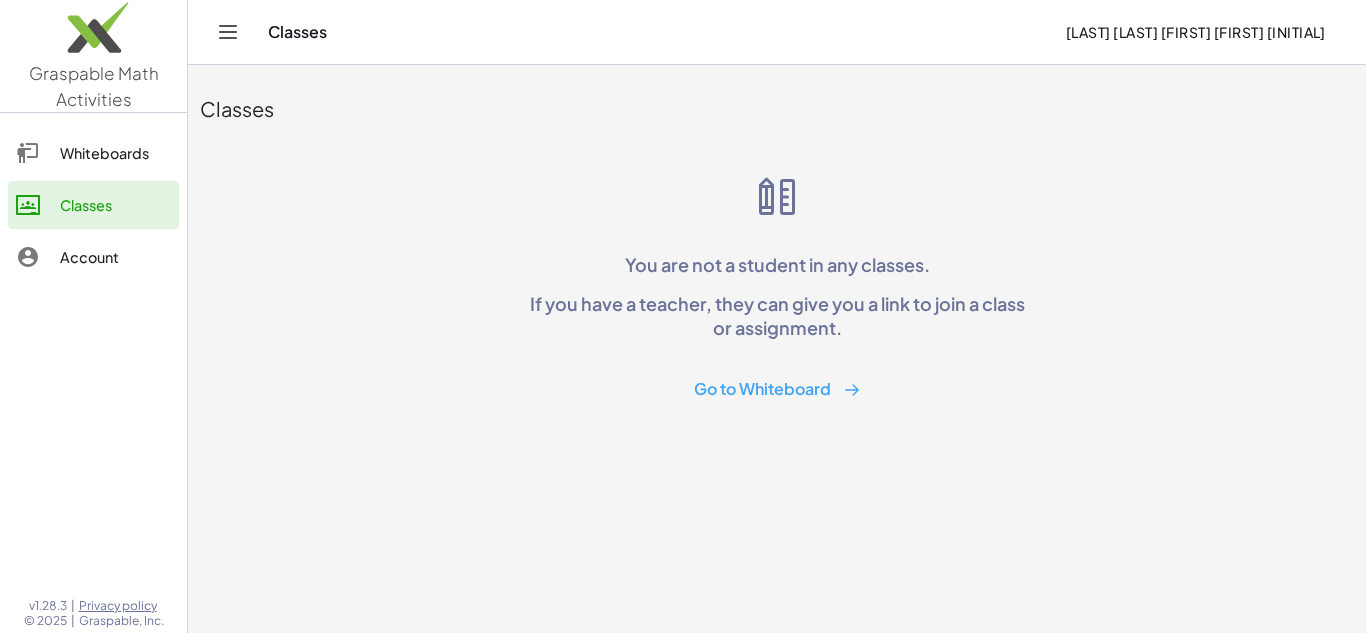 click on "PEREZ MARES ALAN ALEXIS LCC24" 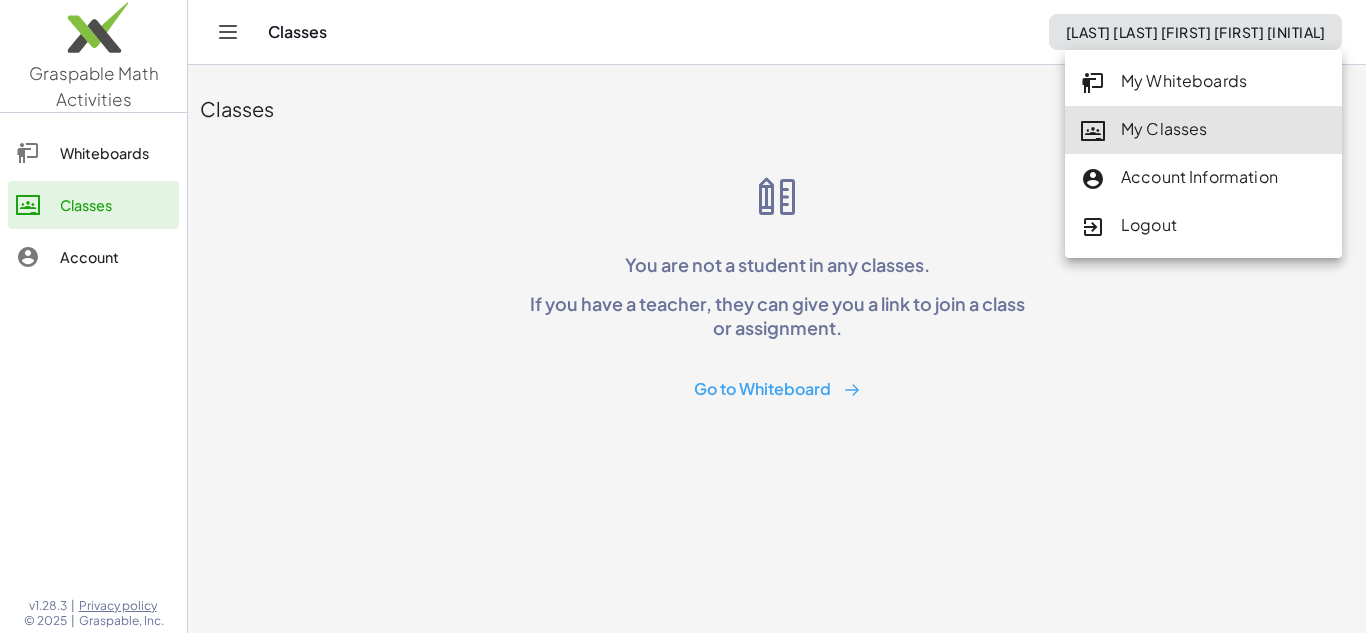 click on "Account Information" 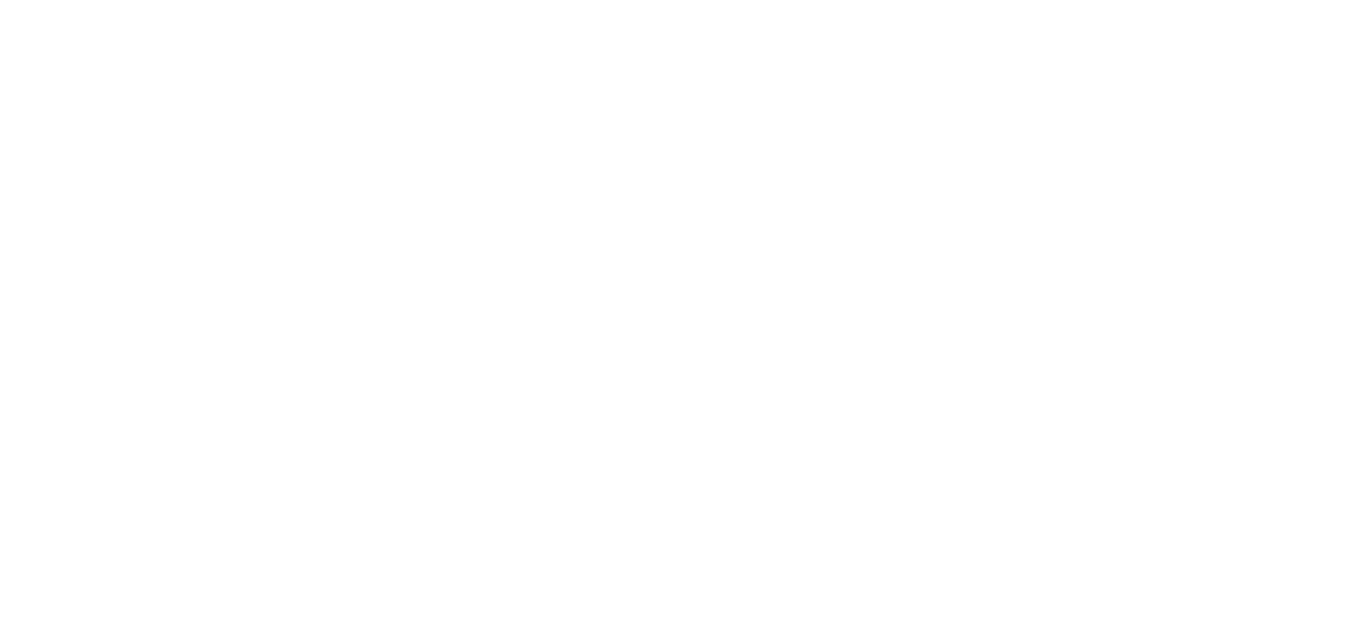 scroll, scrollTop: 0, scrollLeft: 0, axis: both 